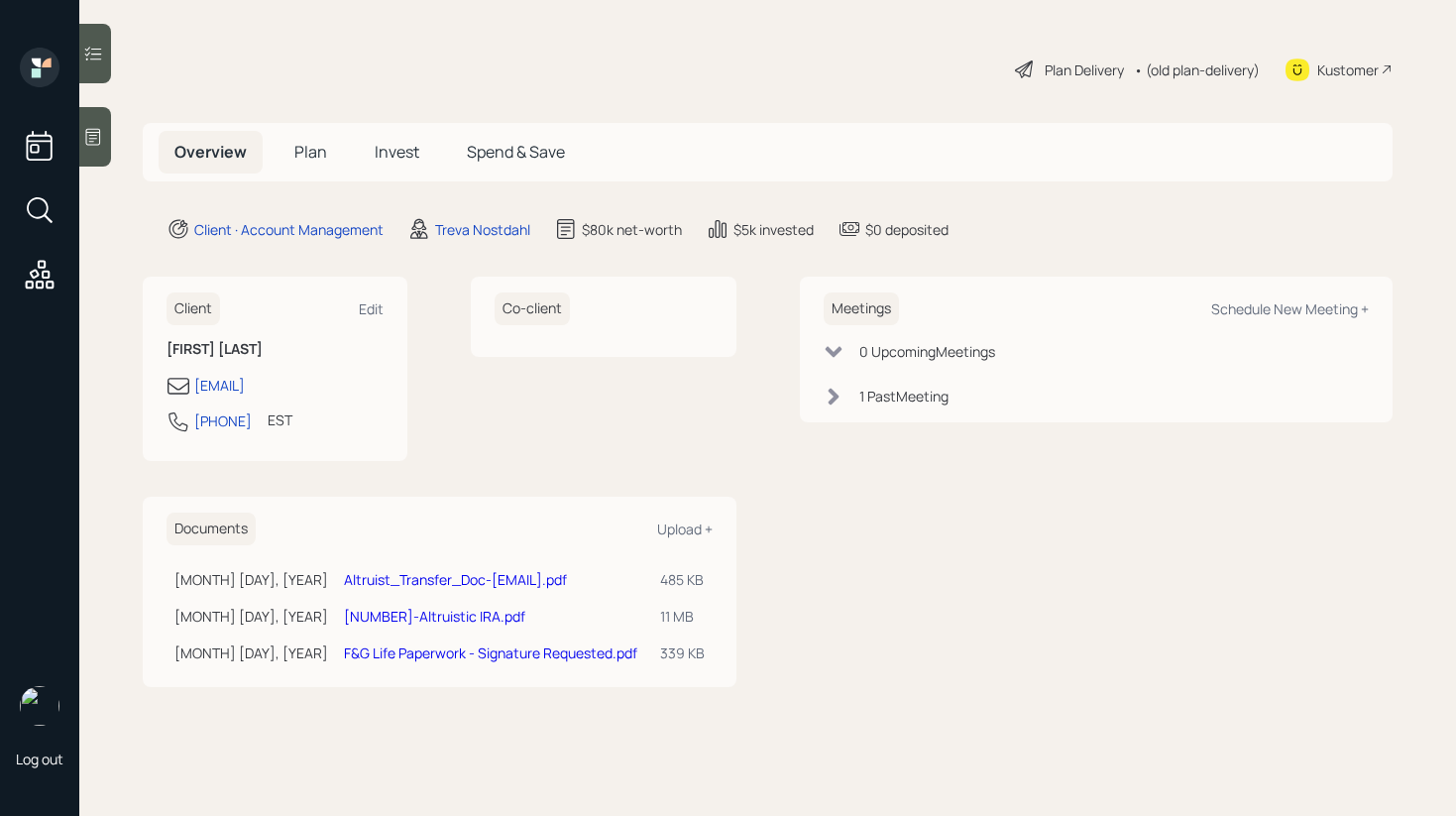 scroll, scrollTop: 0, scrollLeft: 0, axis: both 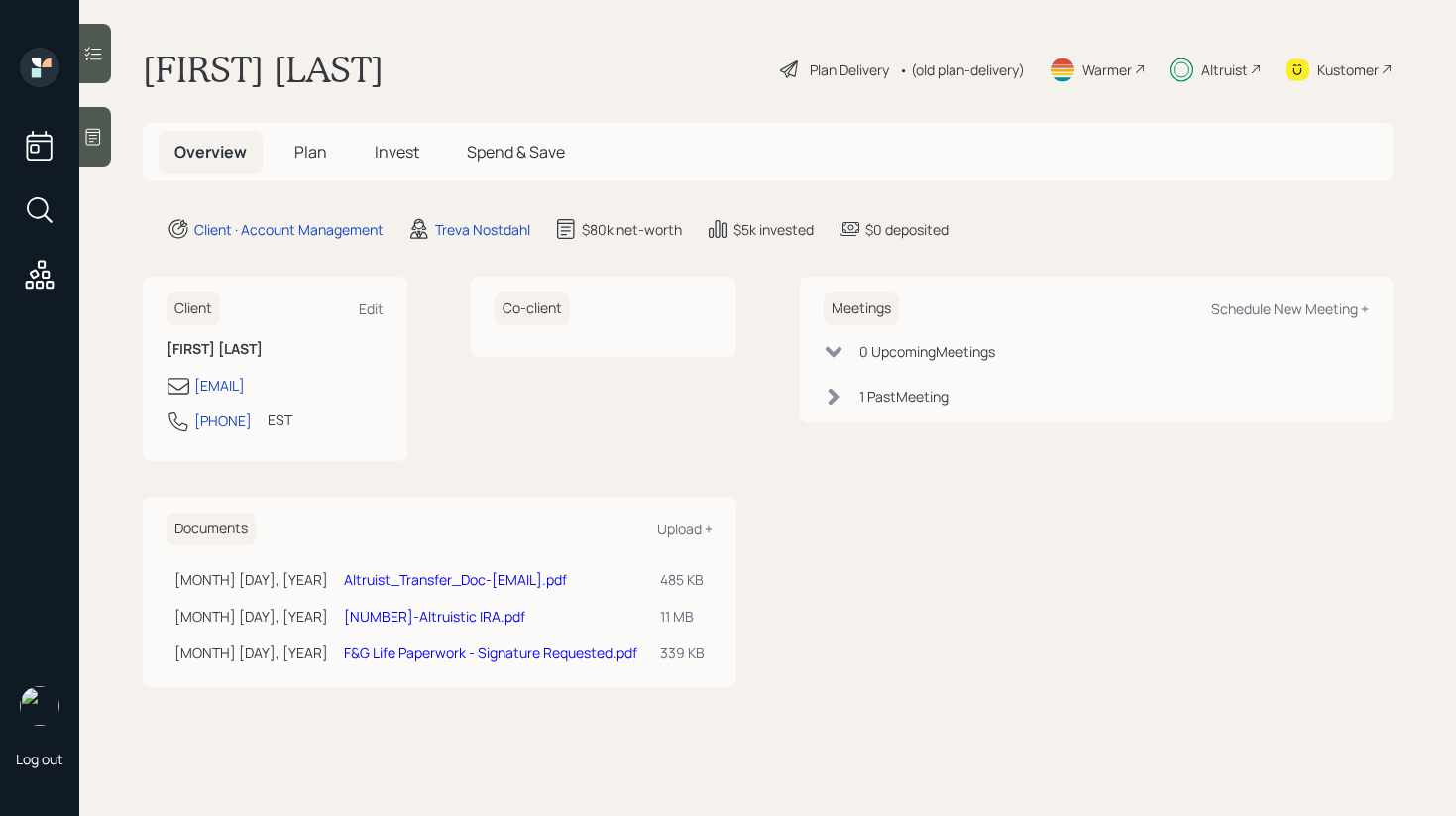 click on "Invest" at bounding box center [396, 152] 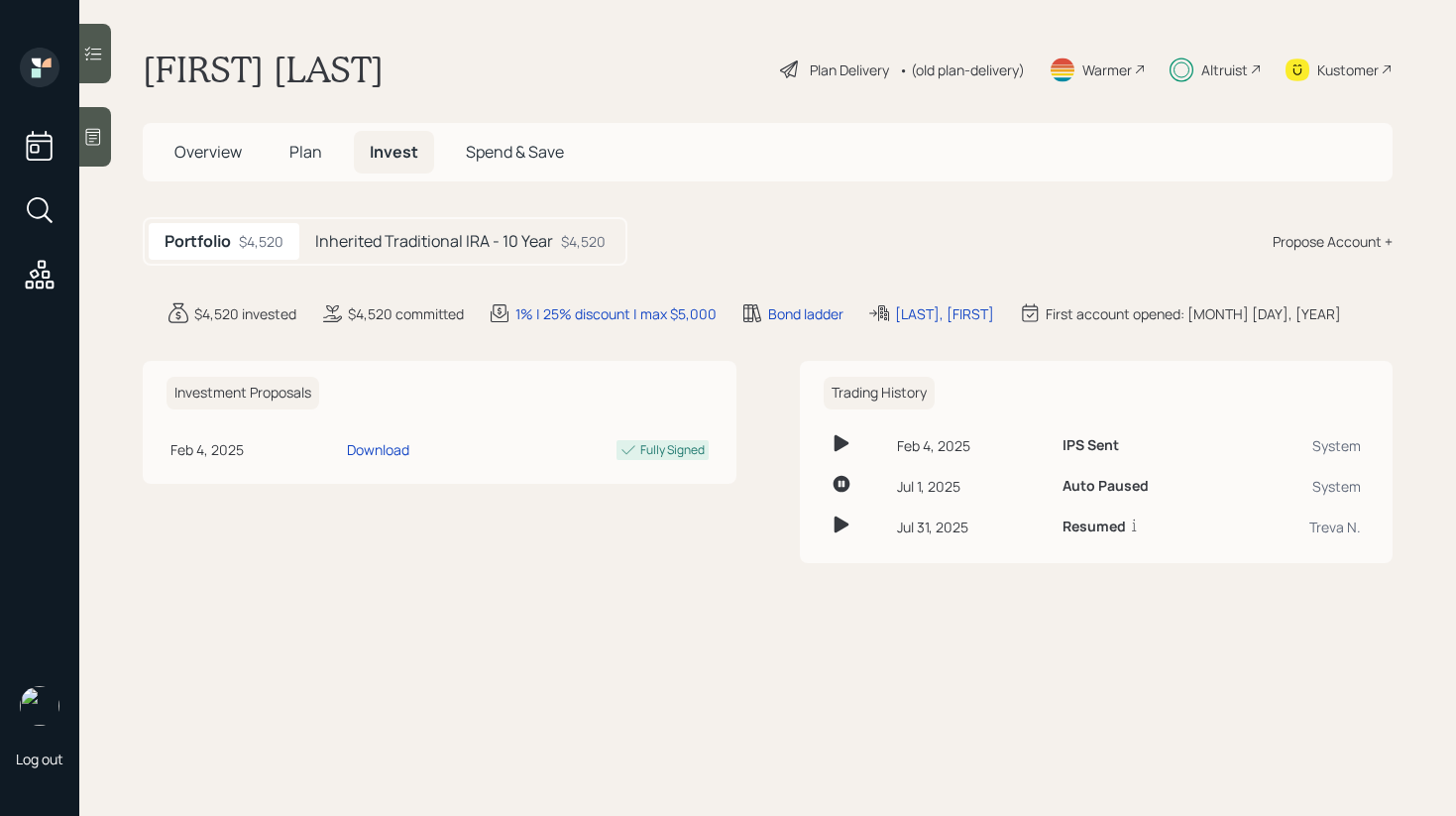 click 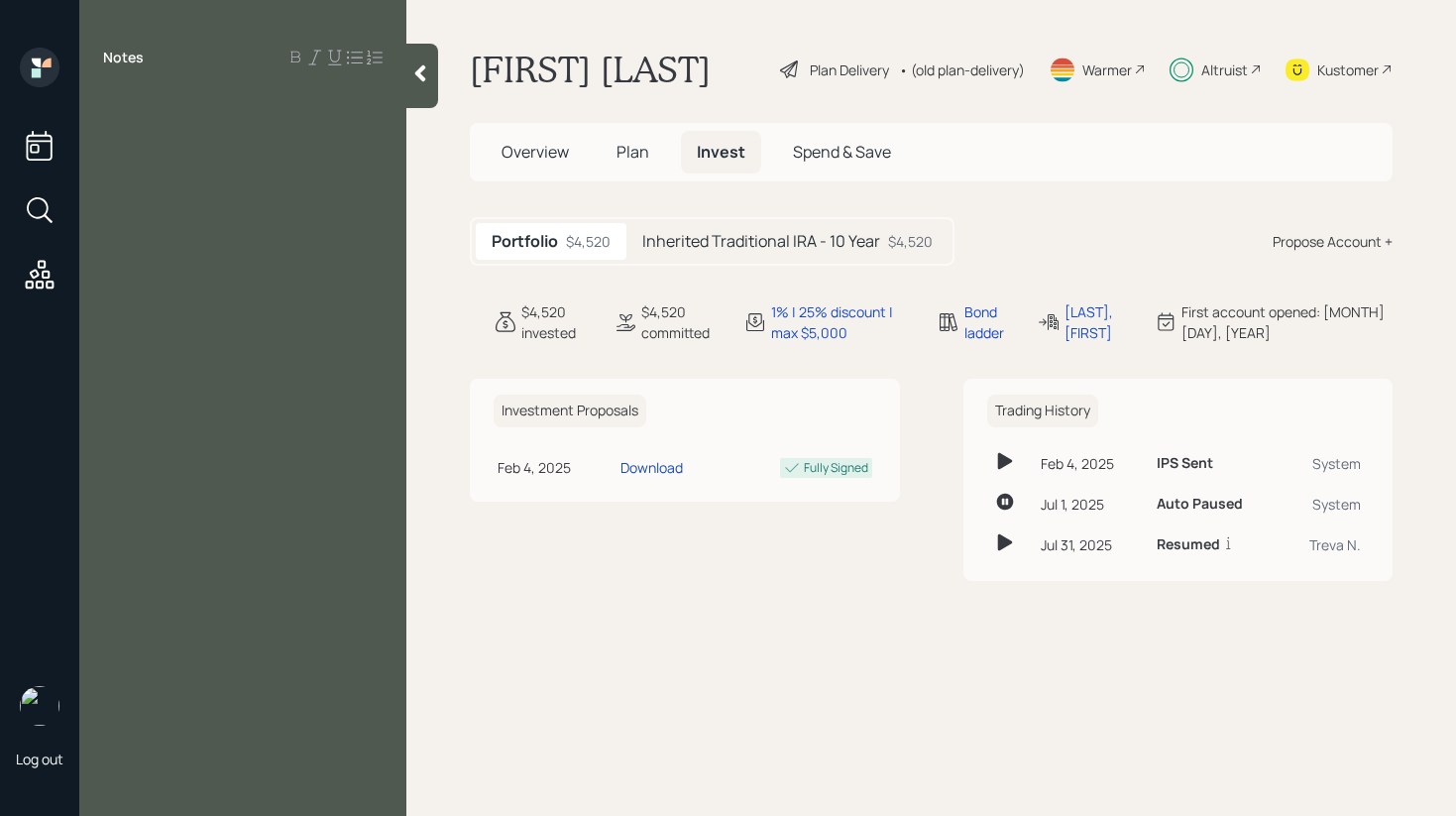 click at bounding box center [422, 75] 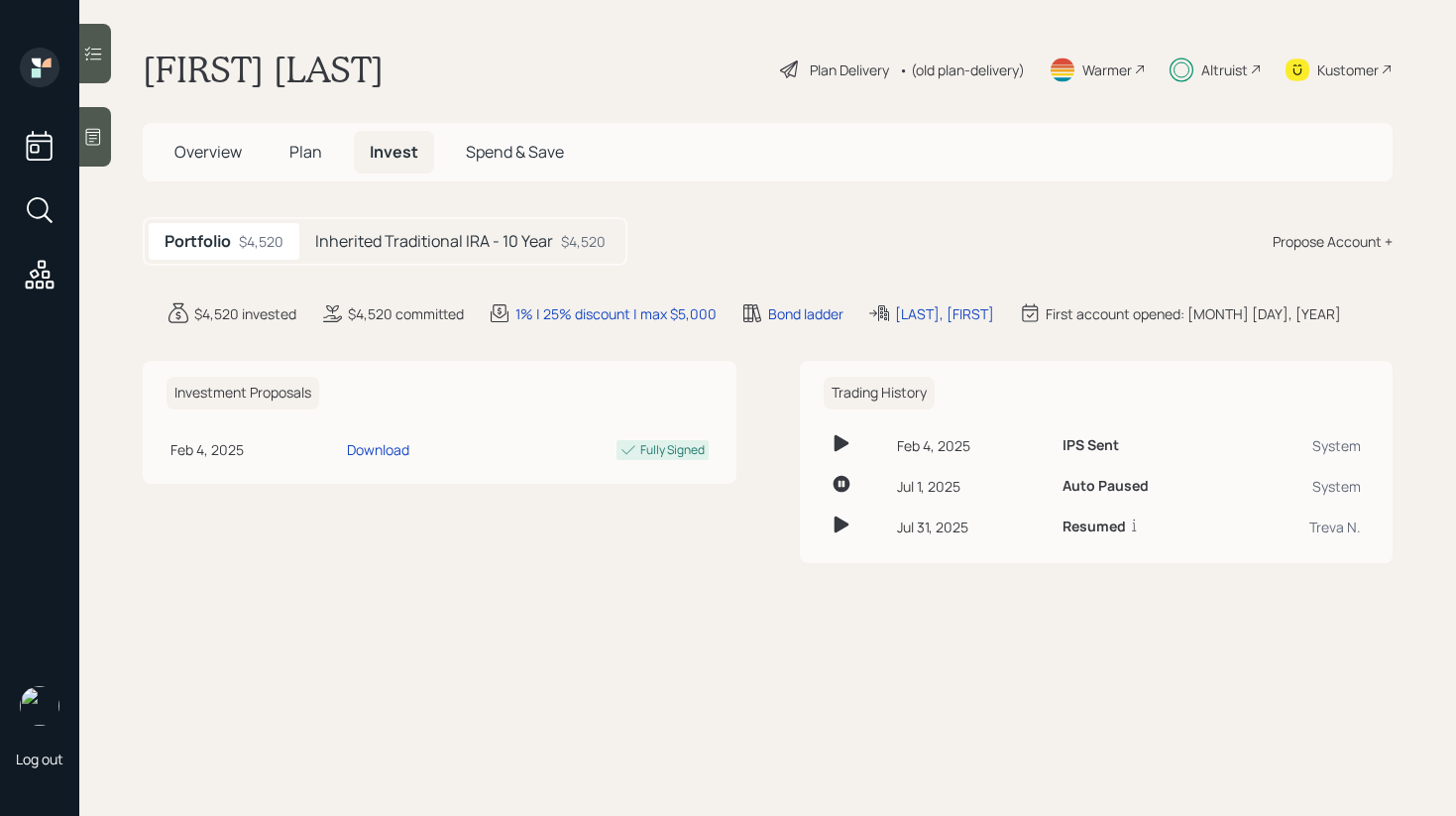 click 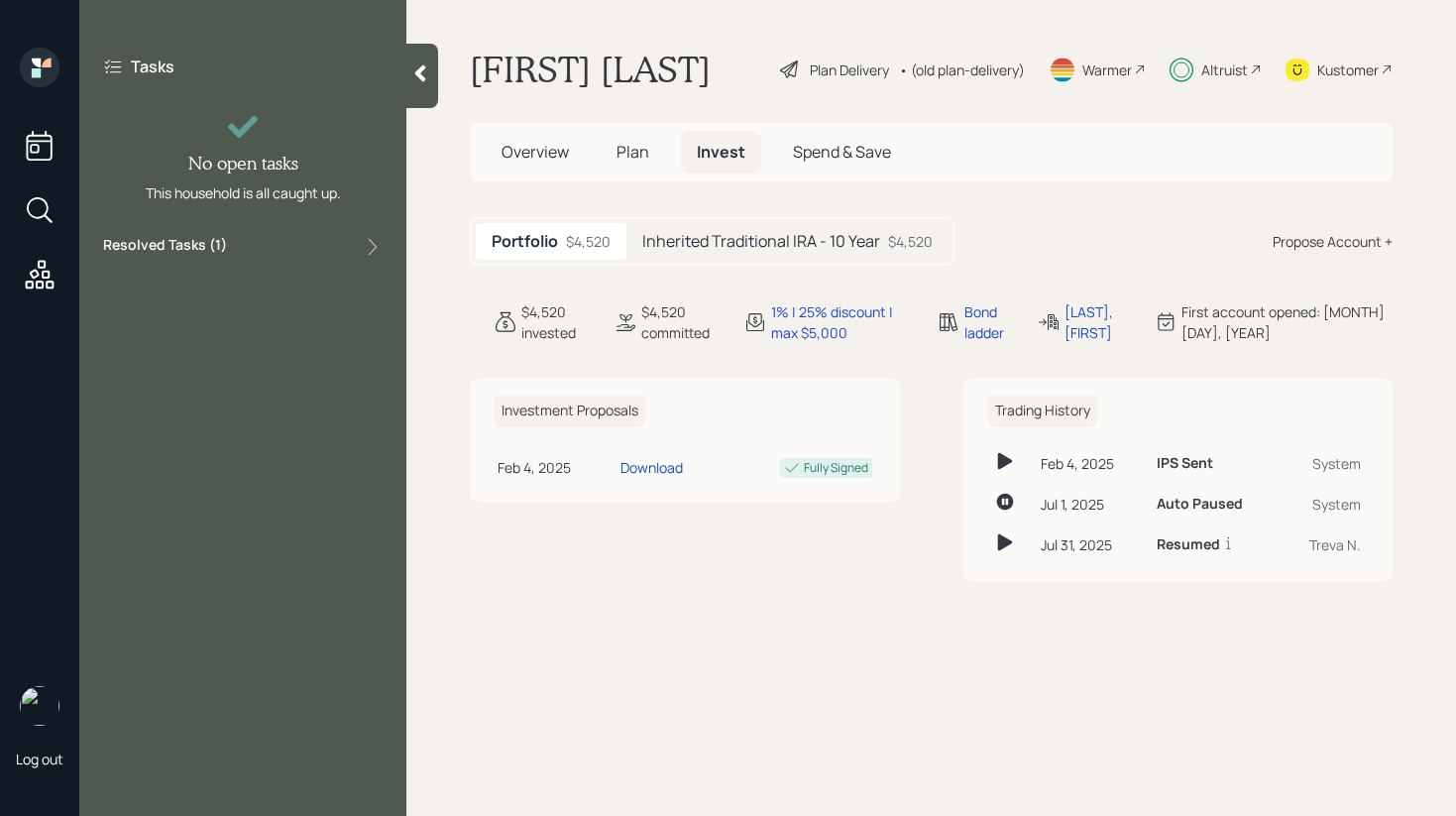 click at bounding box center [373, 247] 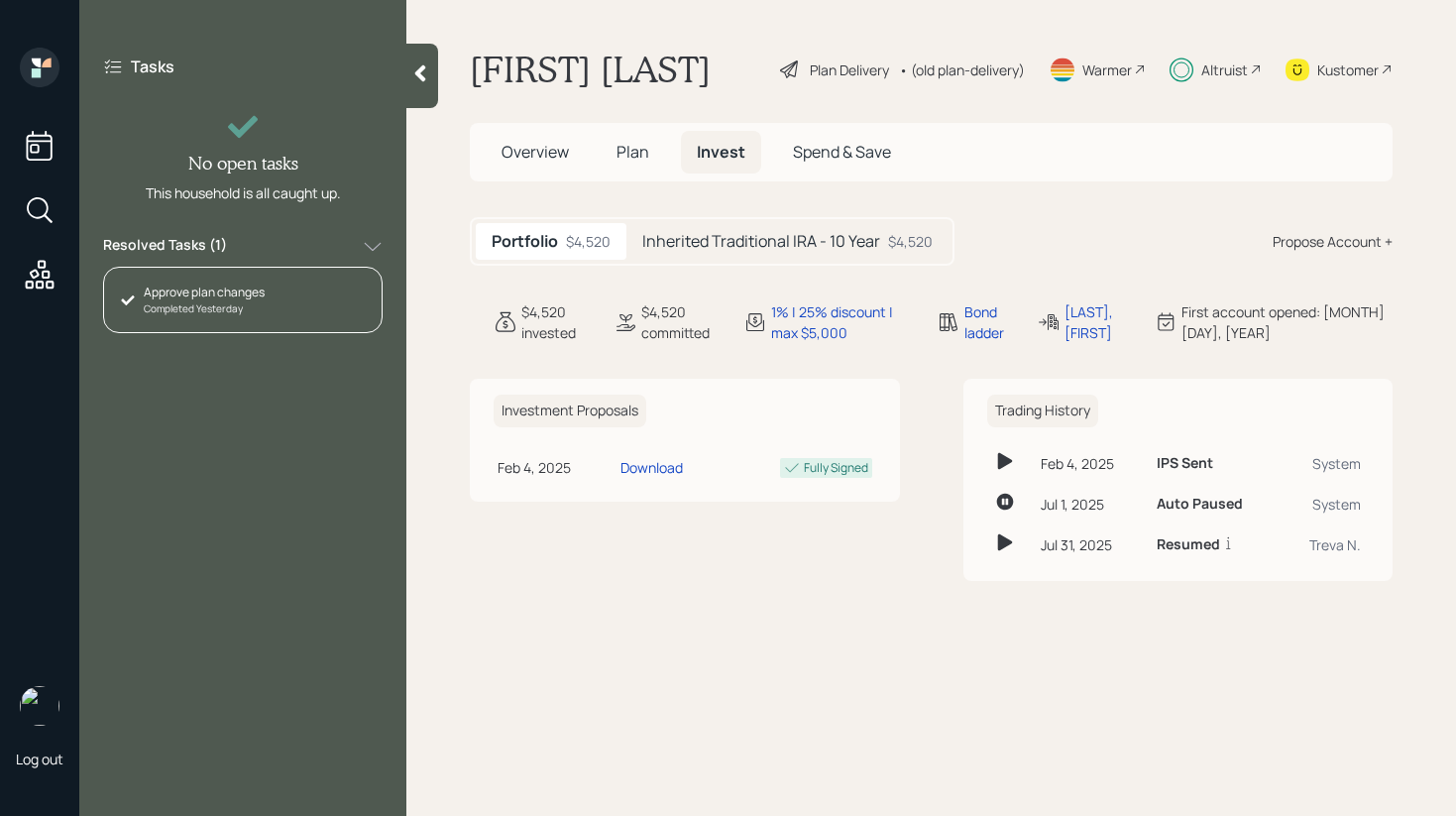 click on "Inherited Traditional IRA - 10 Year $4,520" at bounding box center (787, 241) 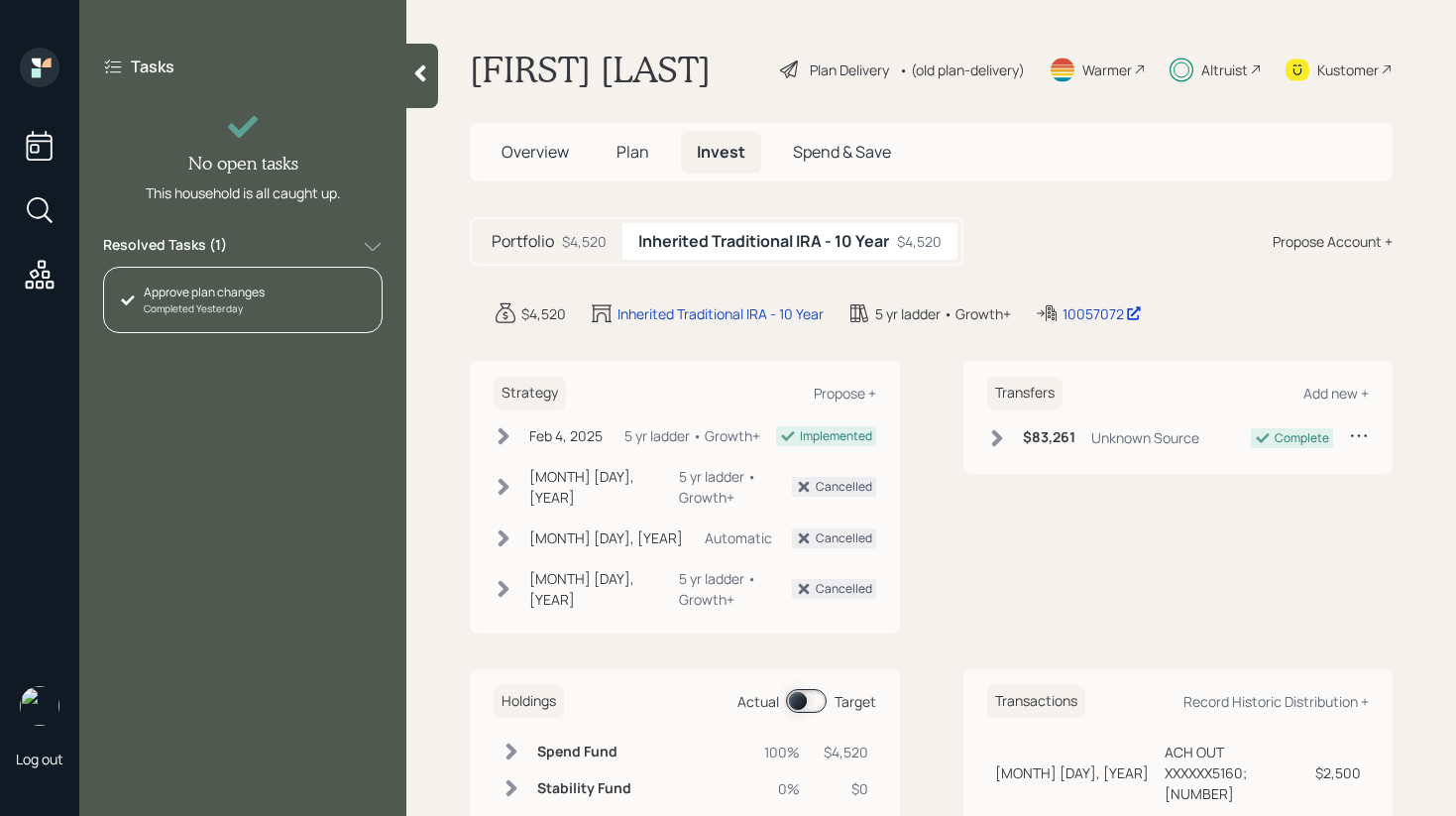 click at bounding box center (806, 701) 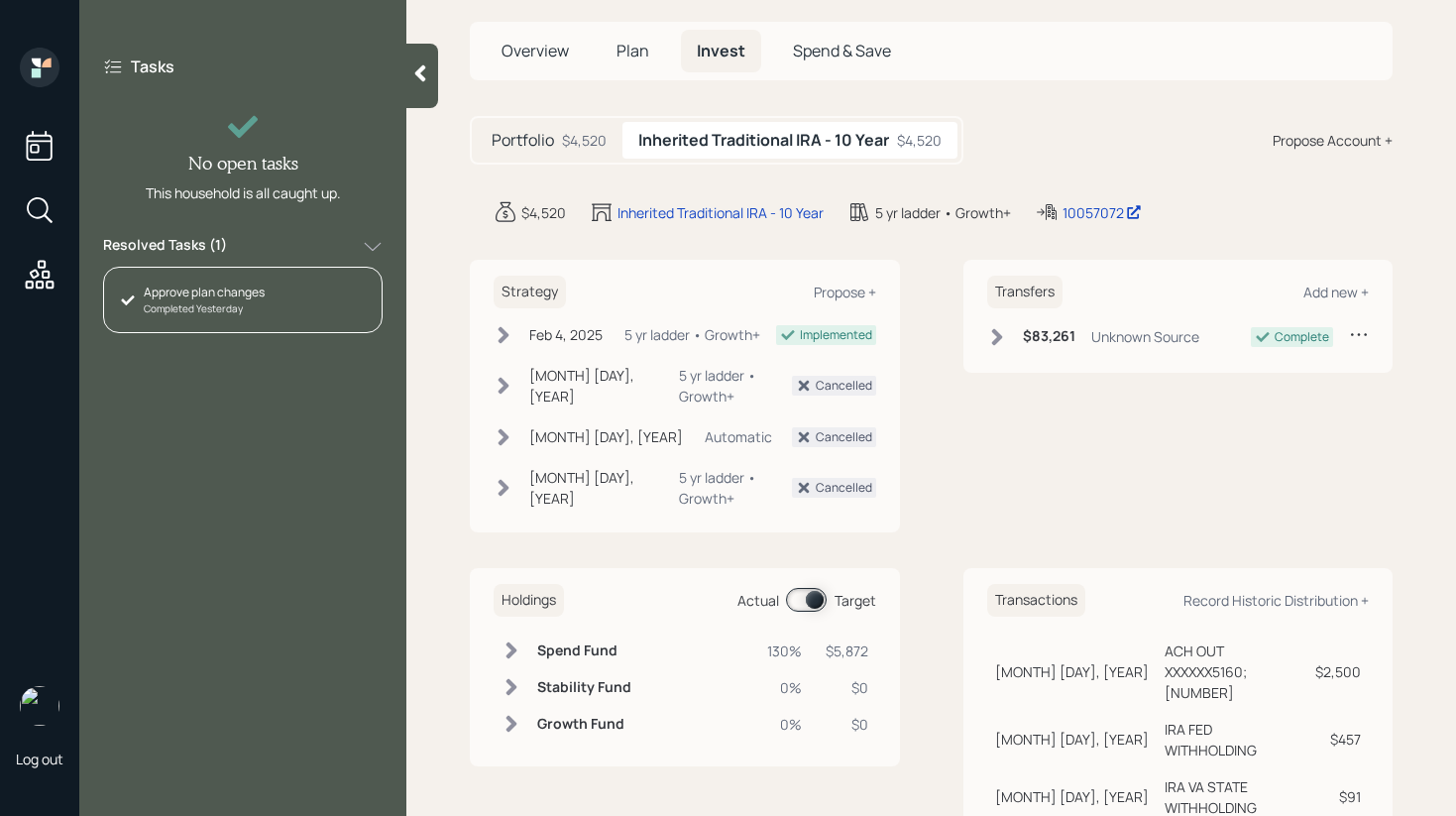 scroll, scrollTop: 248, scrollLeft: 0, axis: vertical 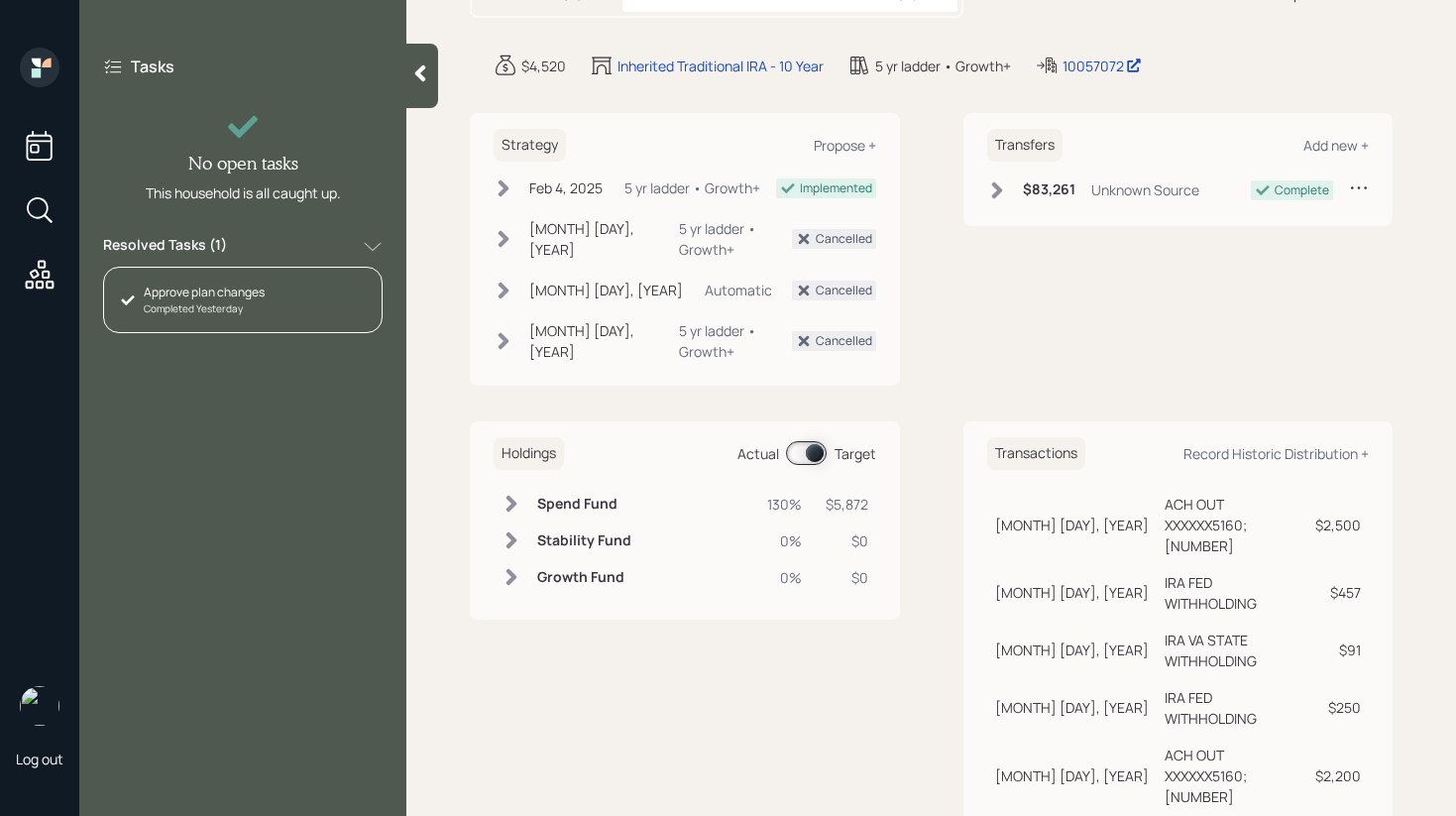 click 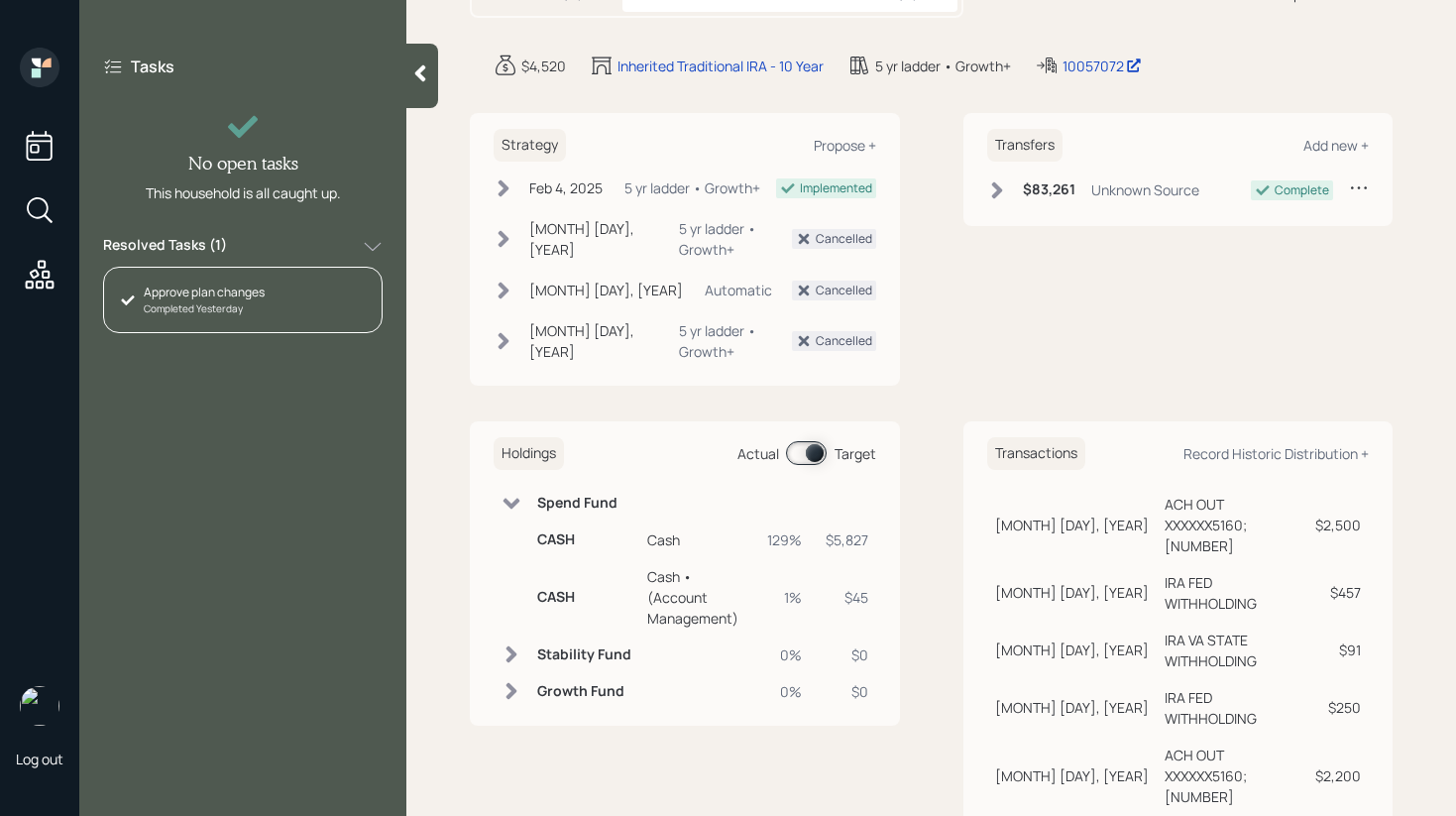 click 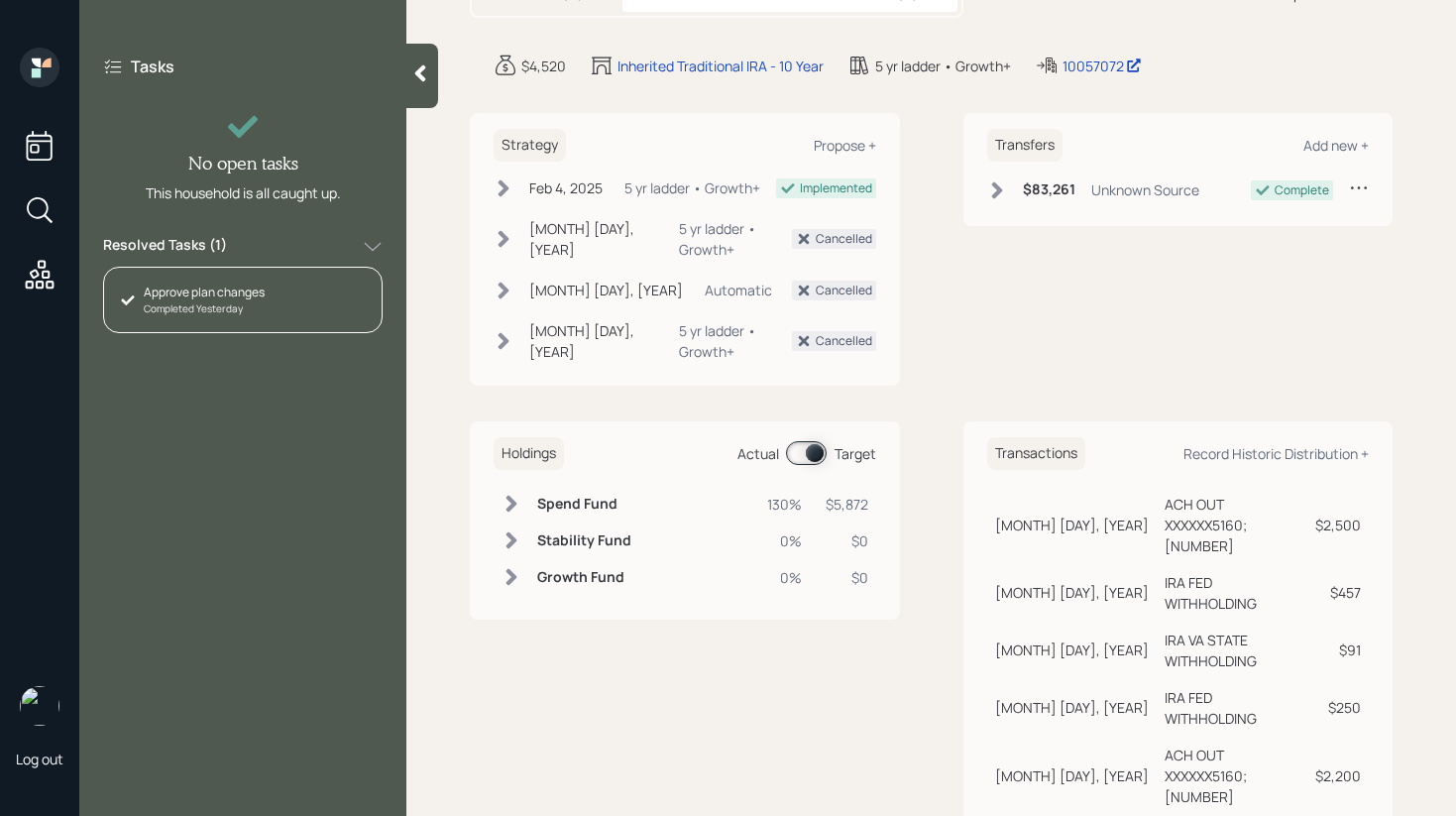 click at bounding box center [806, 453] 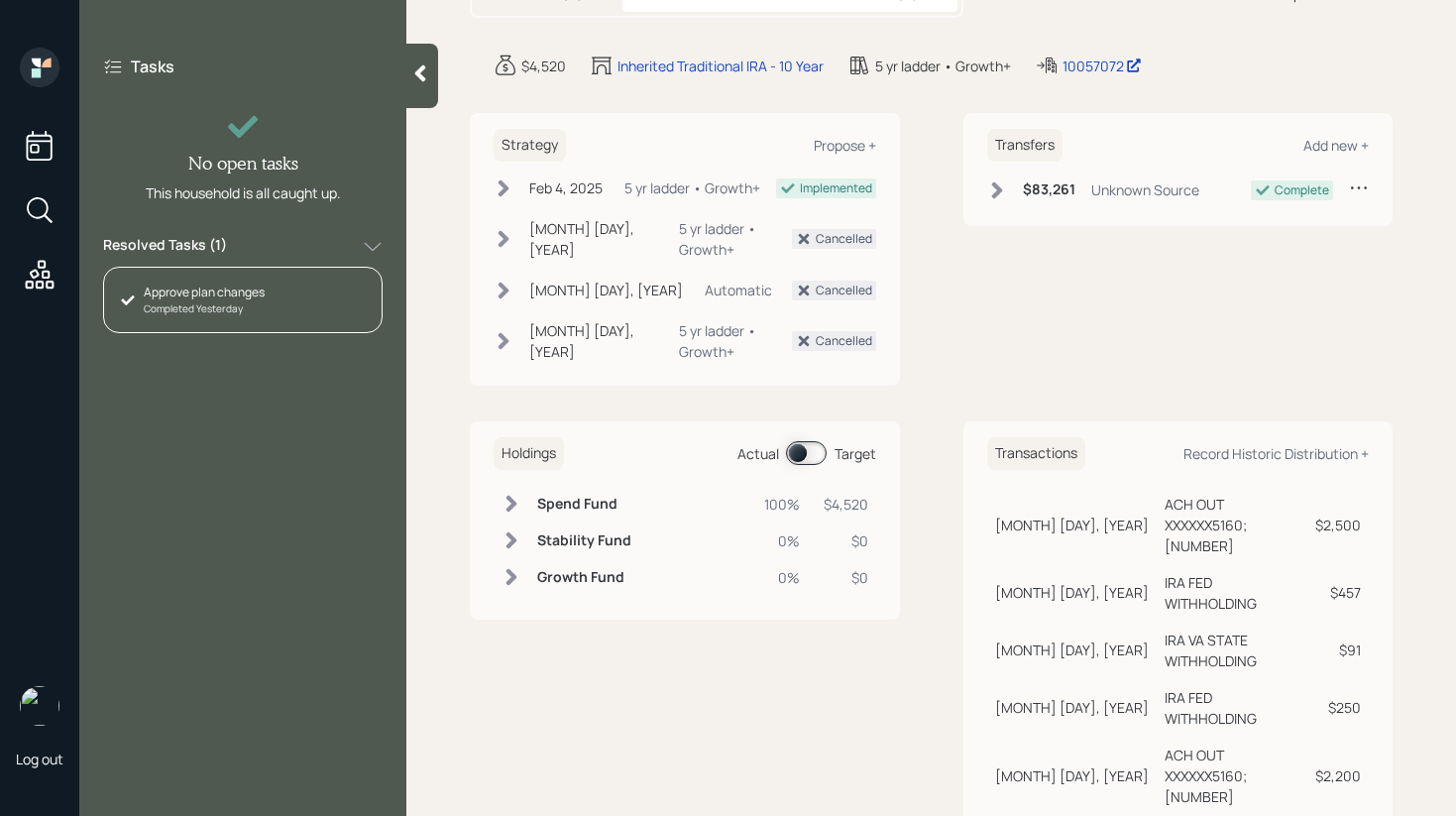 click at bounding box center [806, 453] 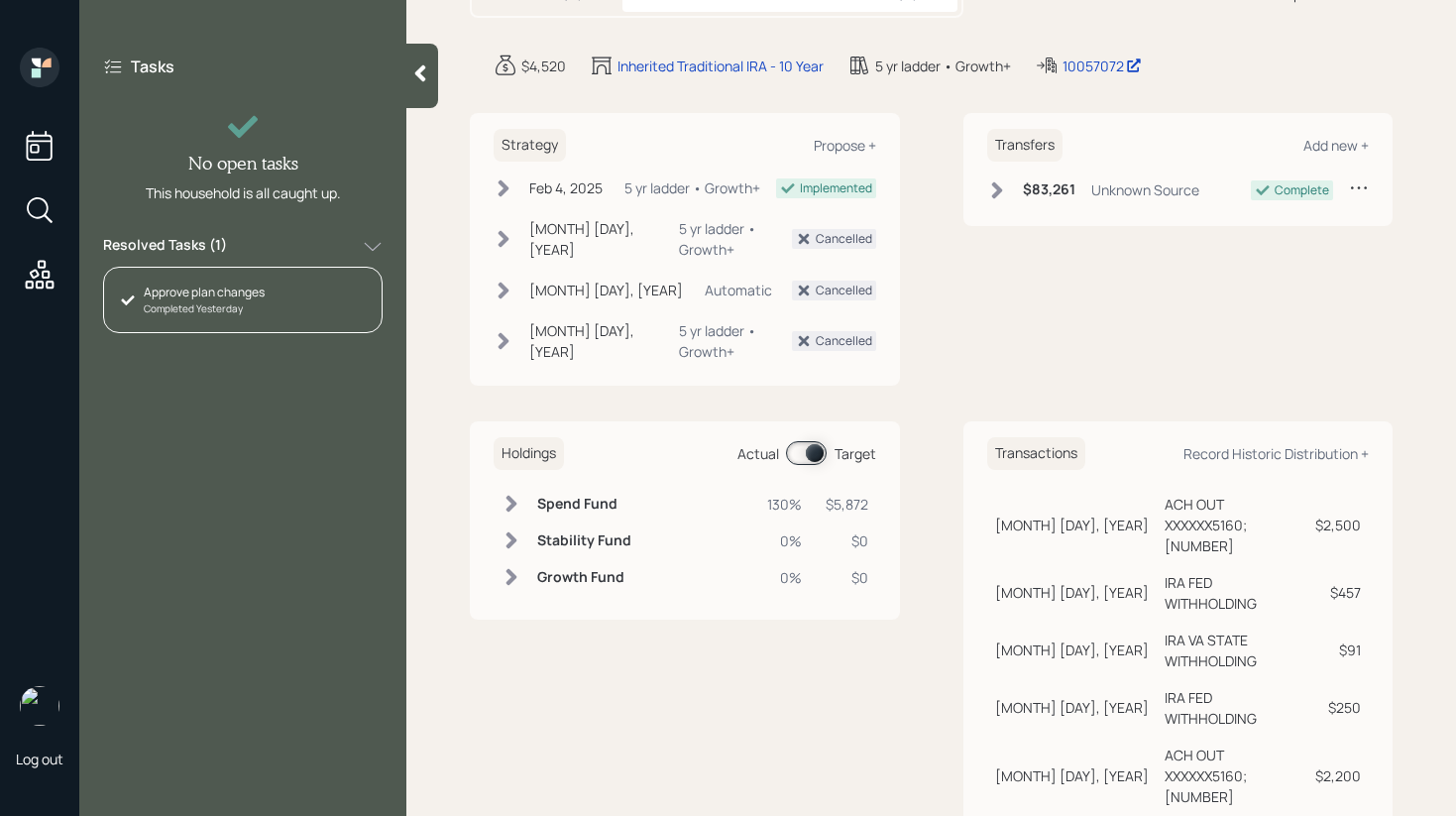 click at bounding box center [806, 453] 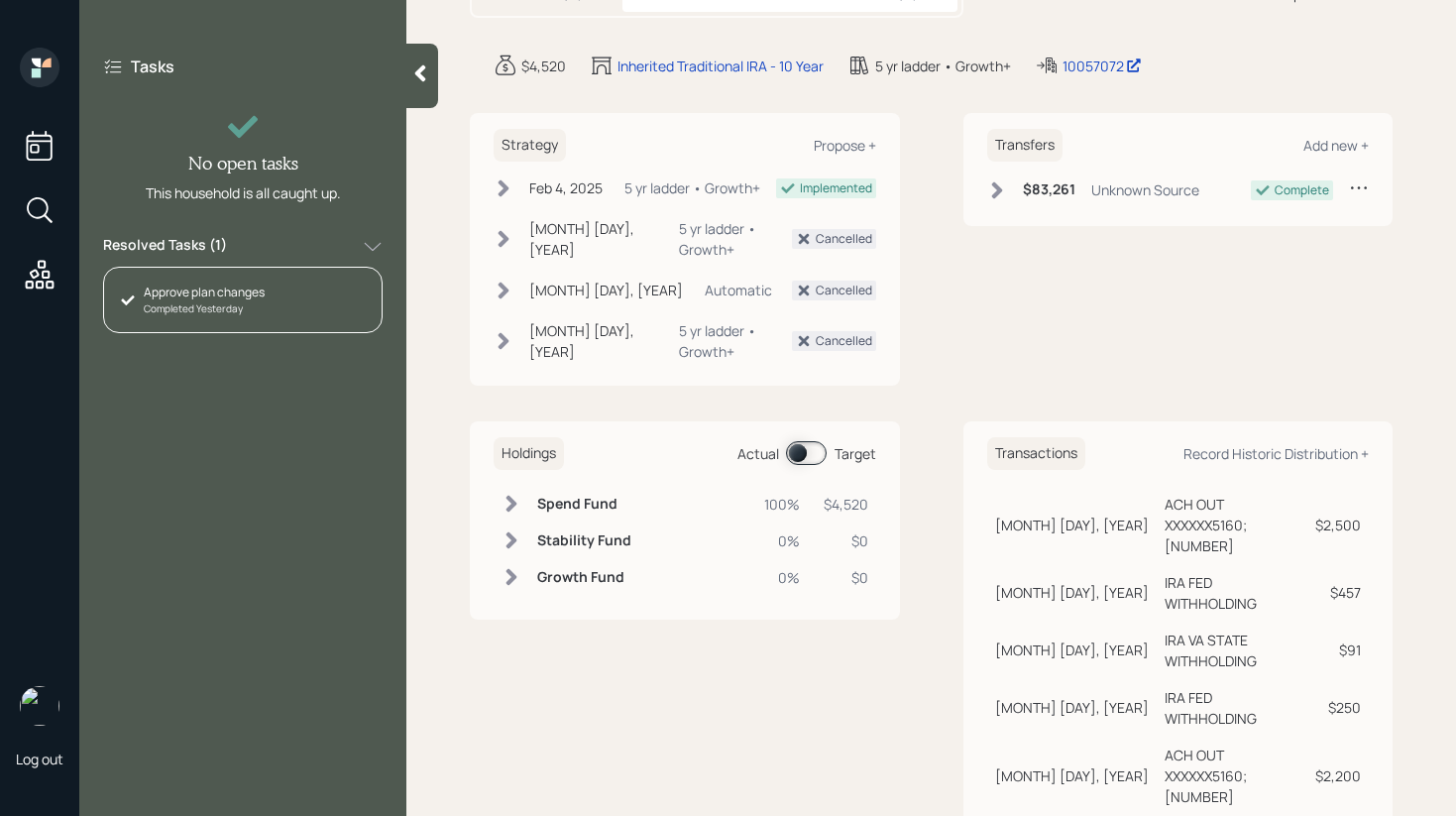 click at bounding box center [806, 453] 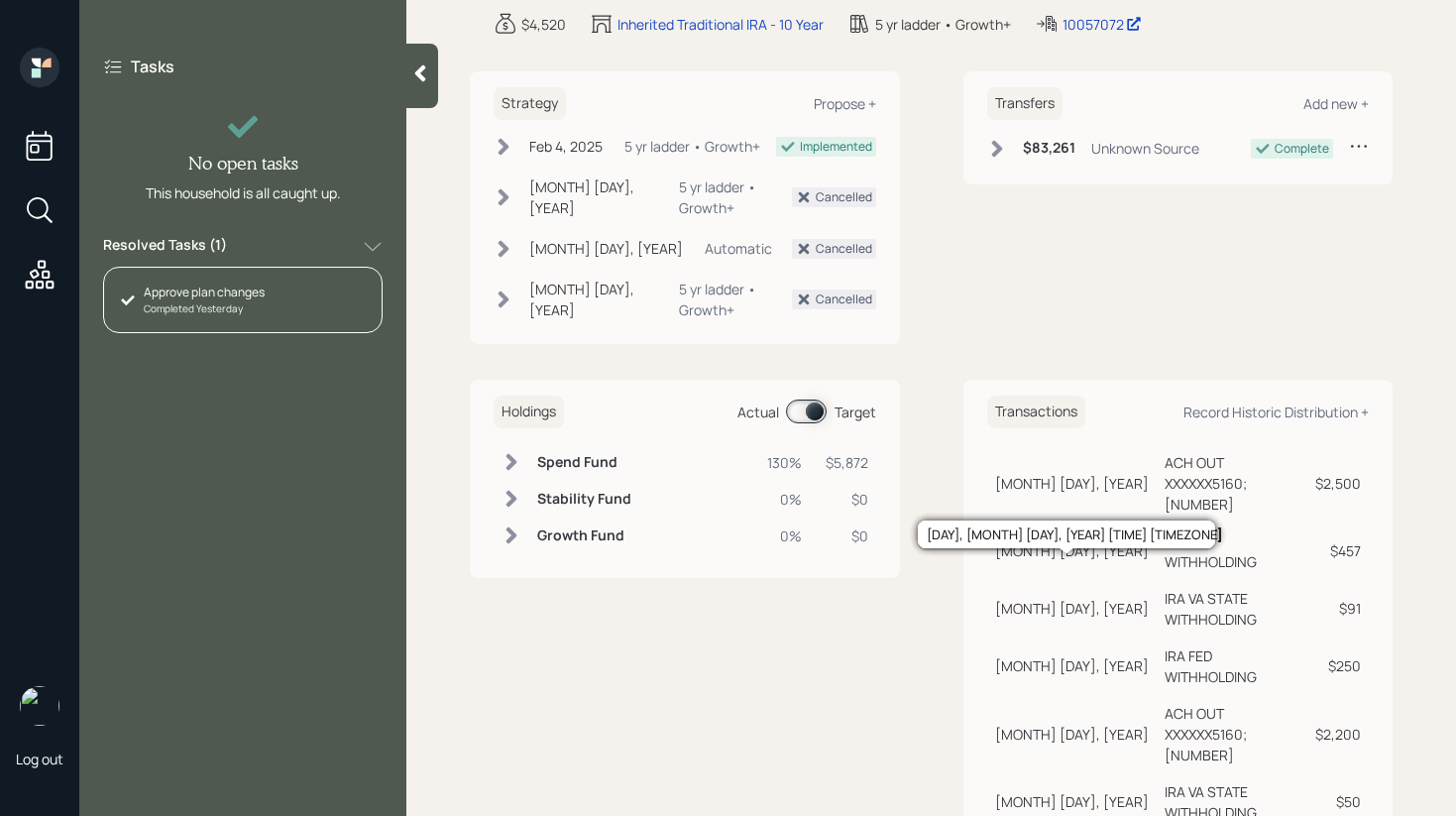 scroll, scrollTop: 0, scrollLeft: 0, axis: both 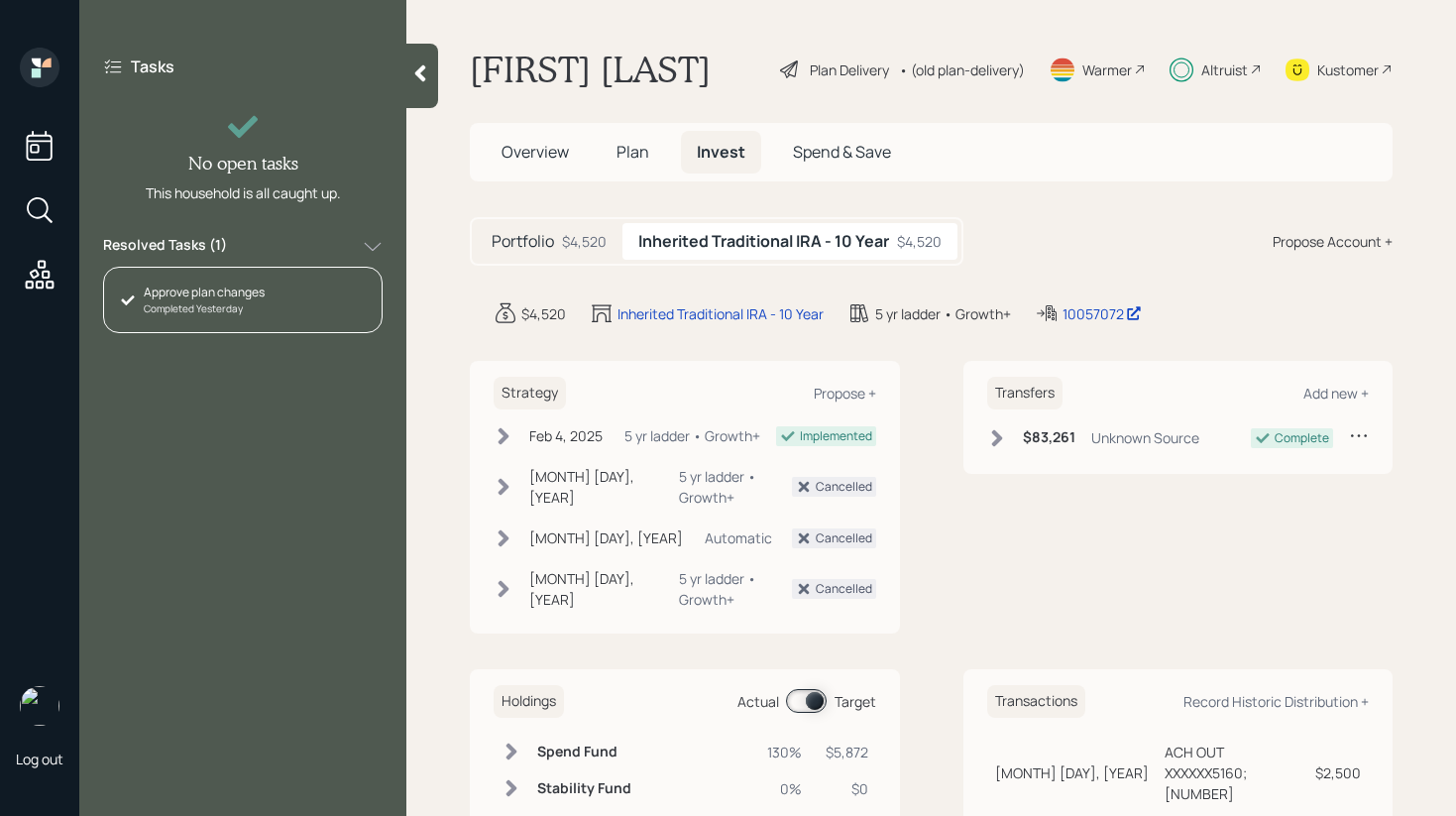 click on "Plan" at bounding box center (632, 152) 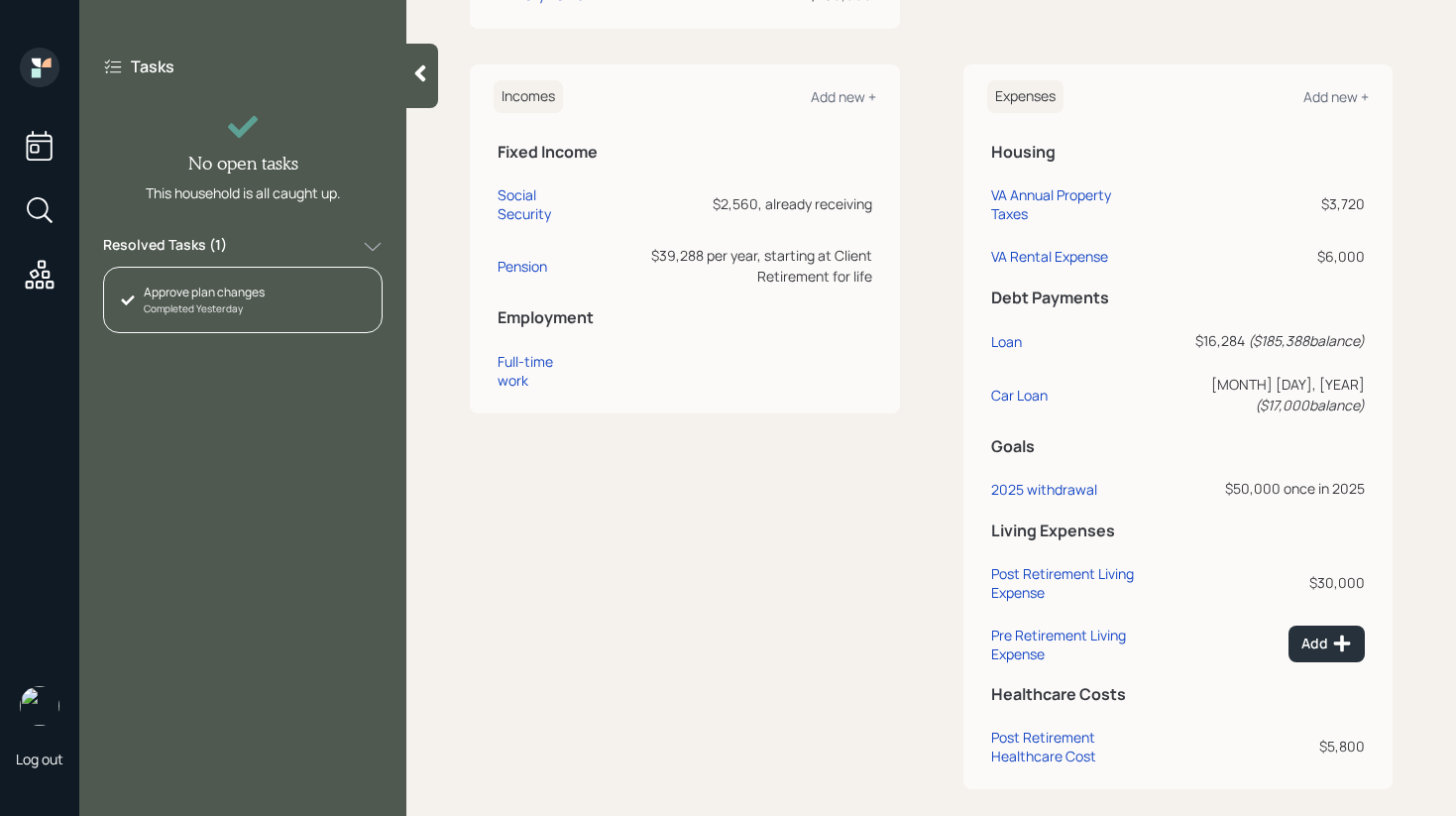 scroll, scrollTop: 0, scrollLeft: 0, axis: both 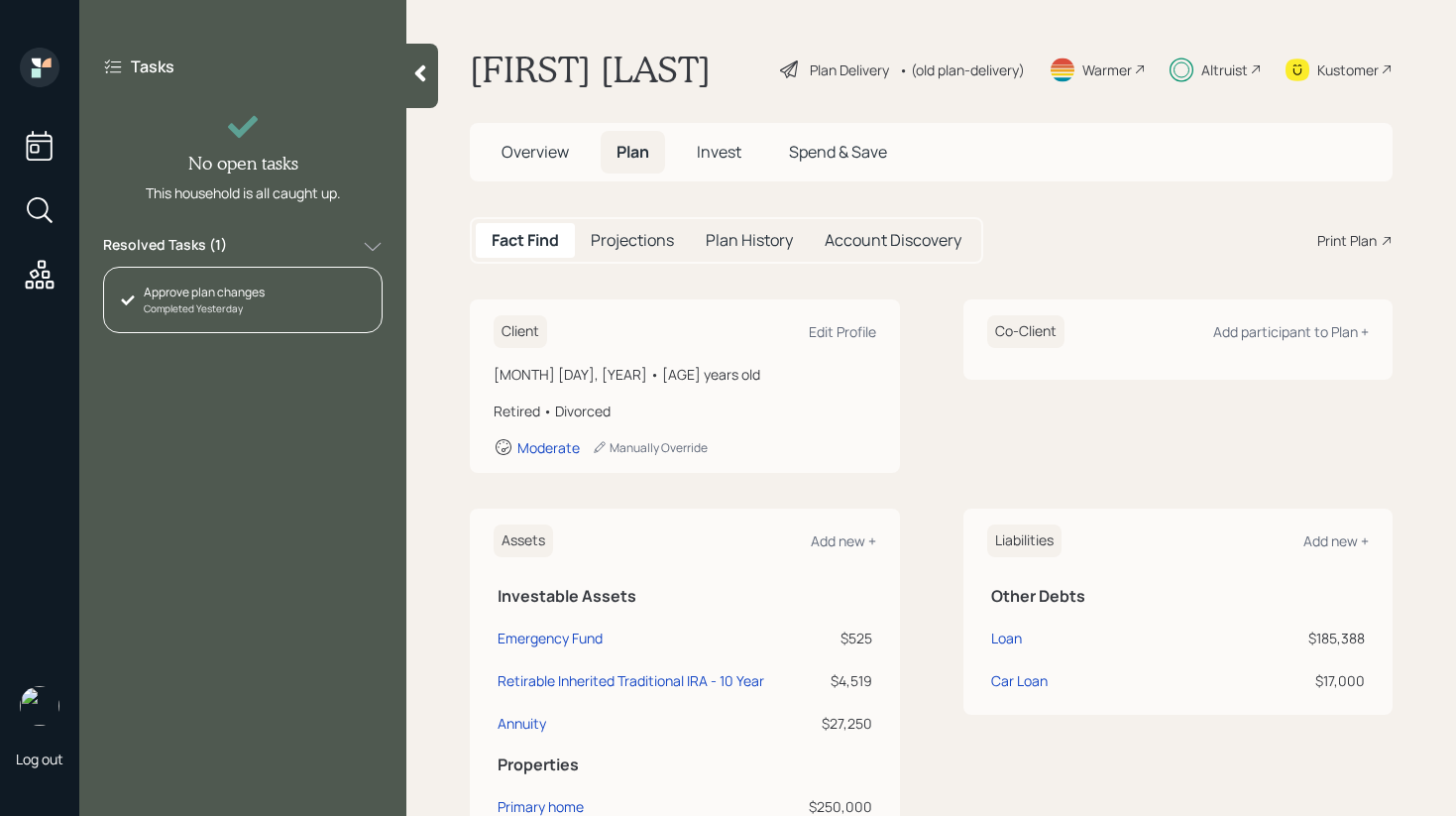 click on "Invest" at bounding box center [719, 152] 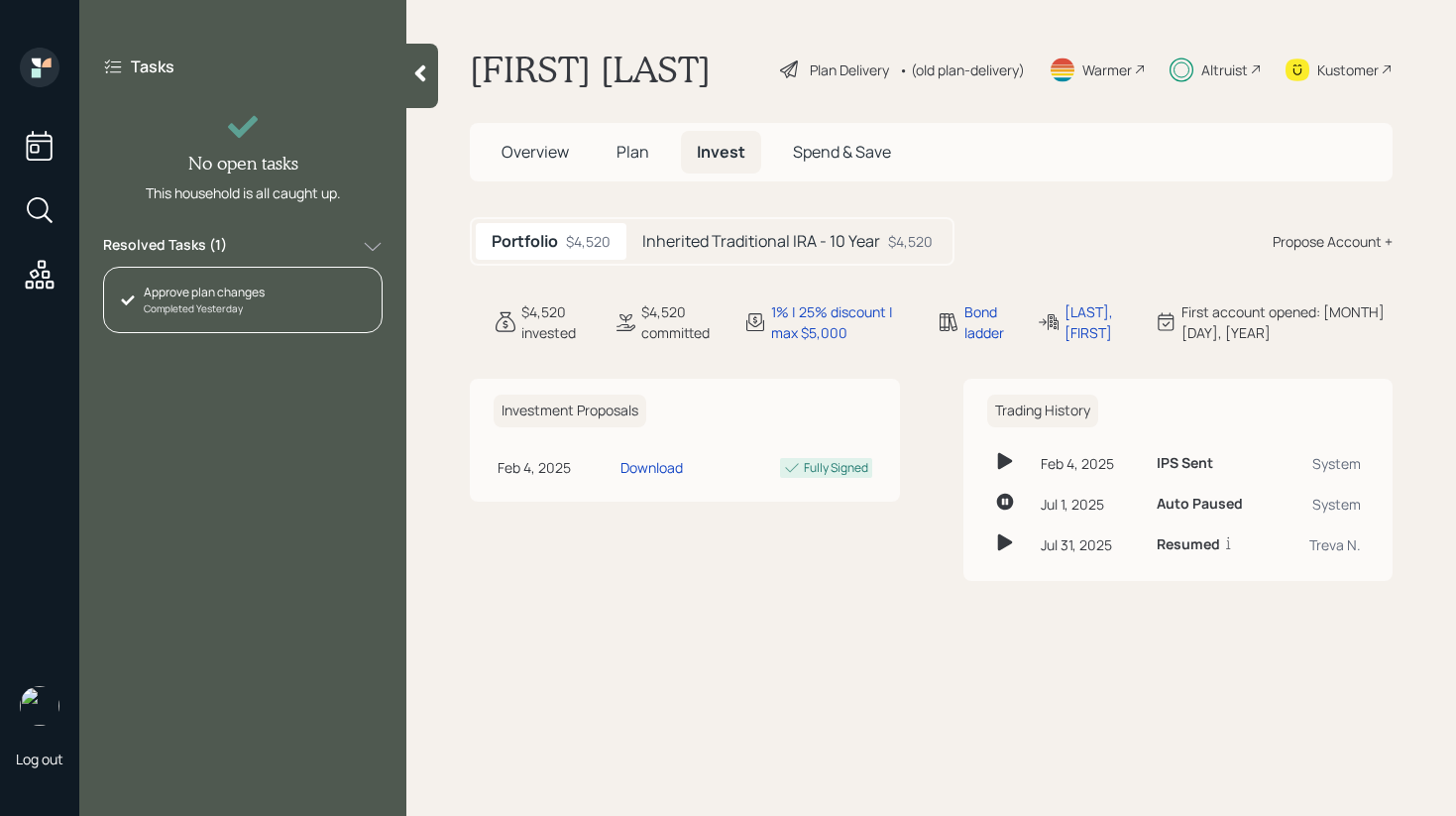 click on "[FIRST] [LAST]" at bounding box center [590, 69] 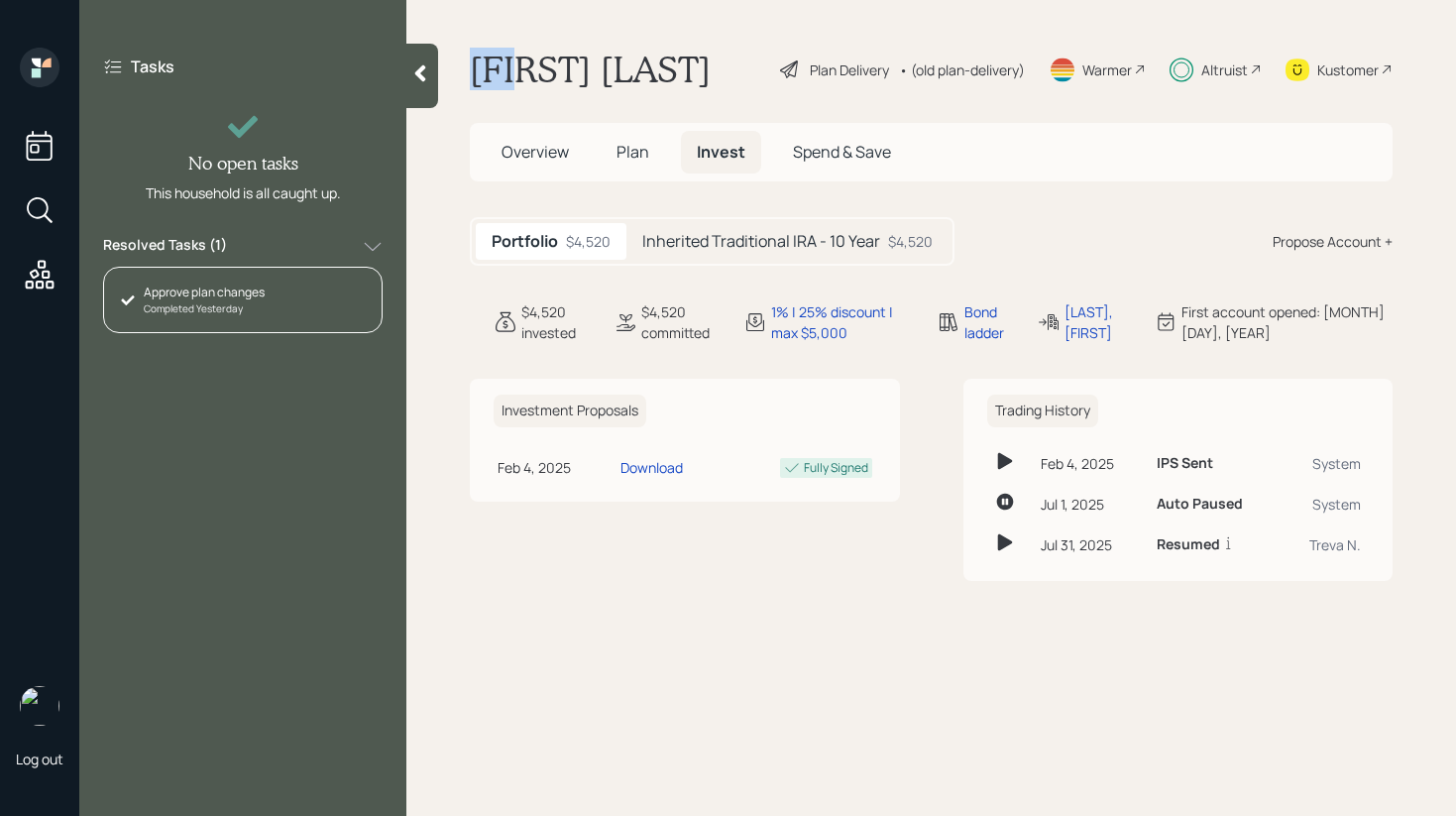click on "[FIRST] [LAST]" at bounding box center (590, 69) 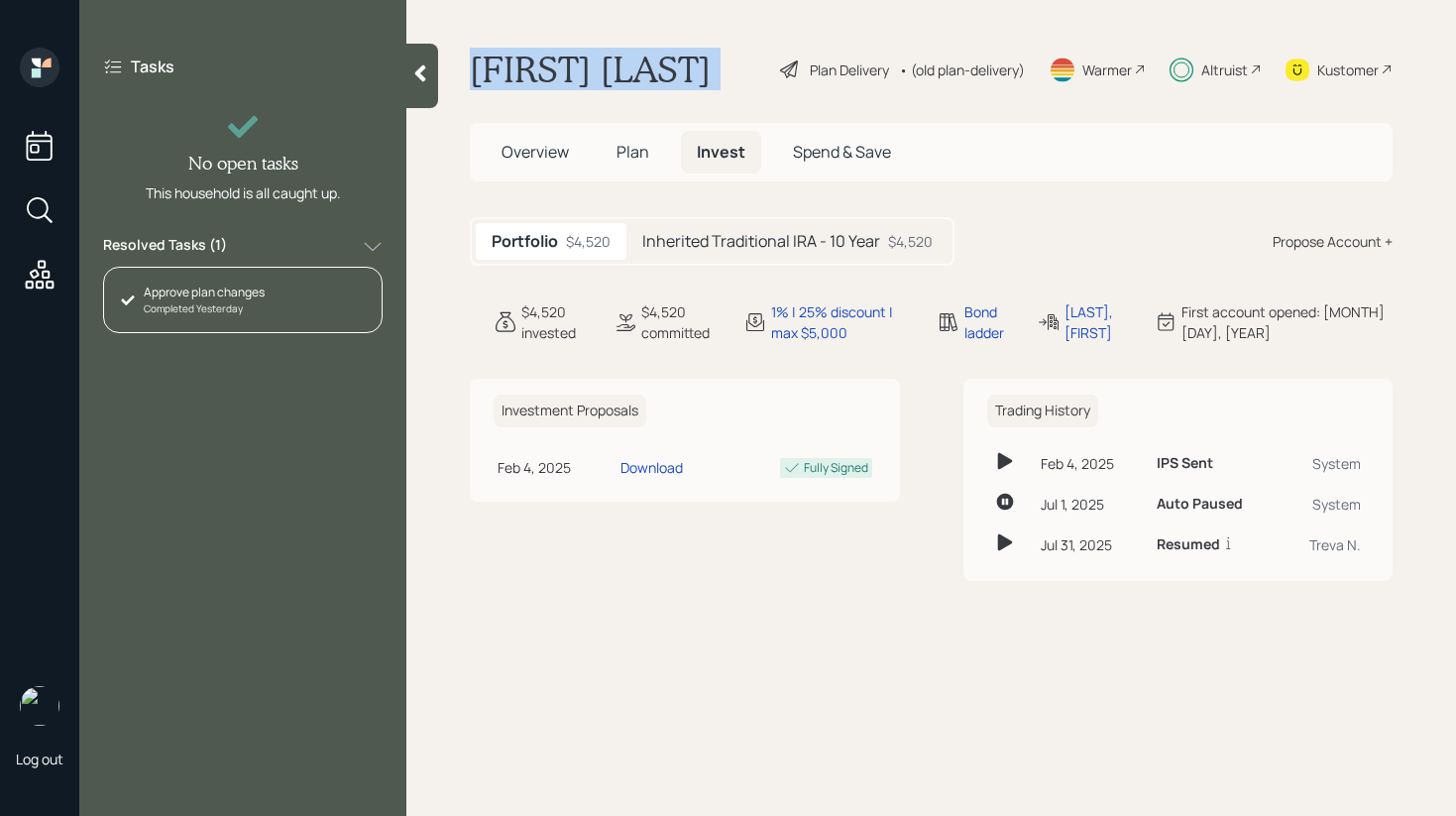 click on "[FIRST] [LAST]" at bounding box center (590, 69) 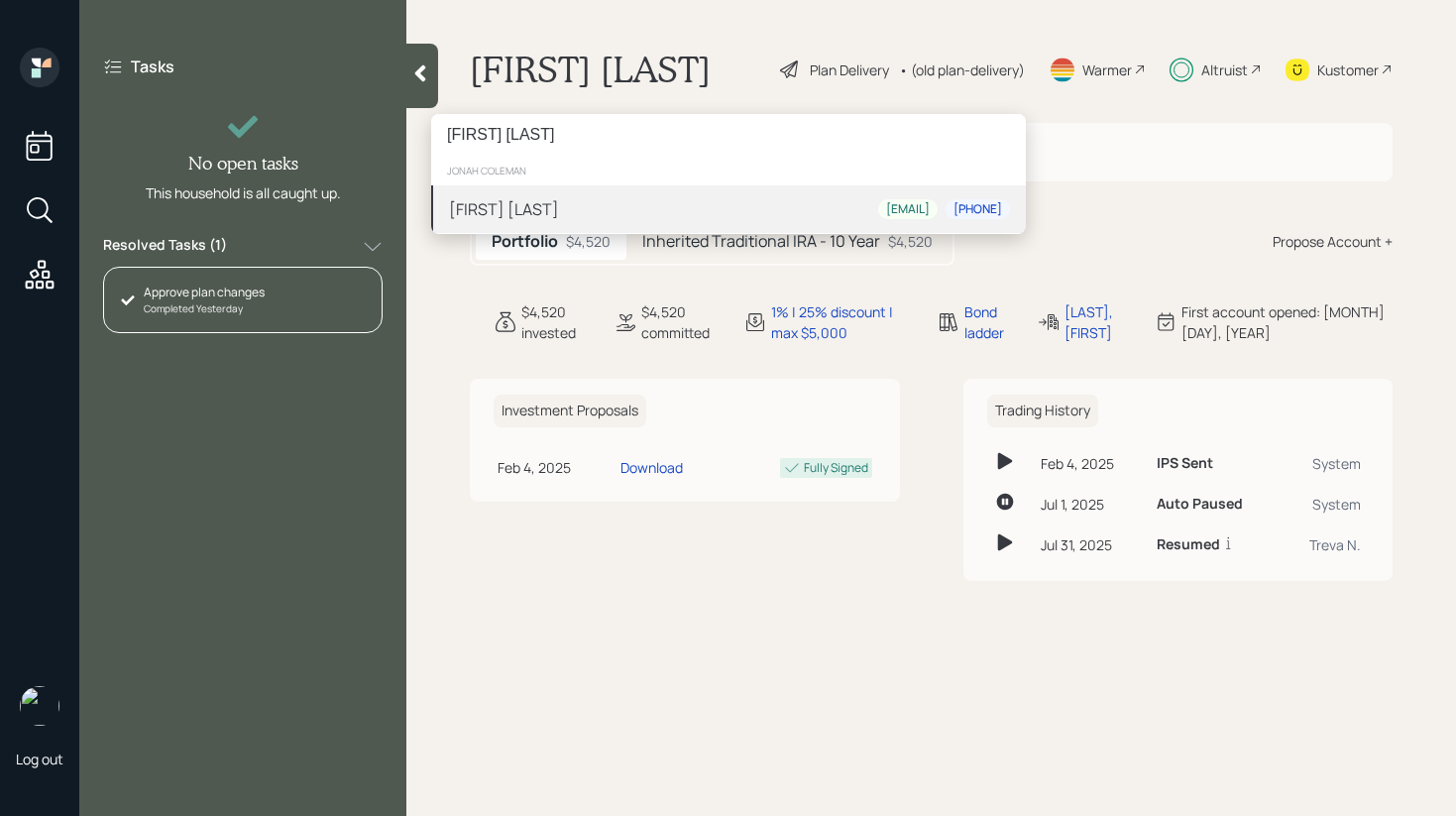 type on "[FIRST] [LAST]" 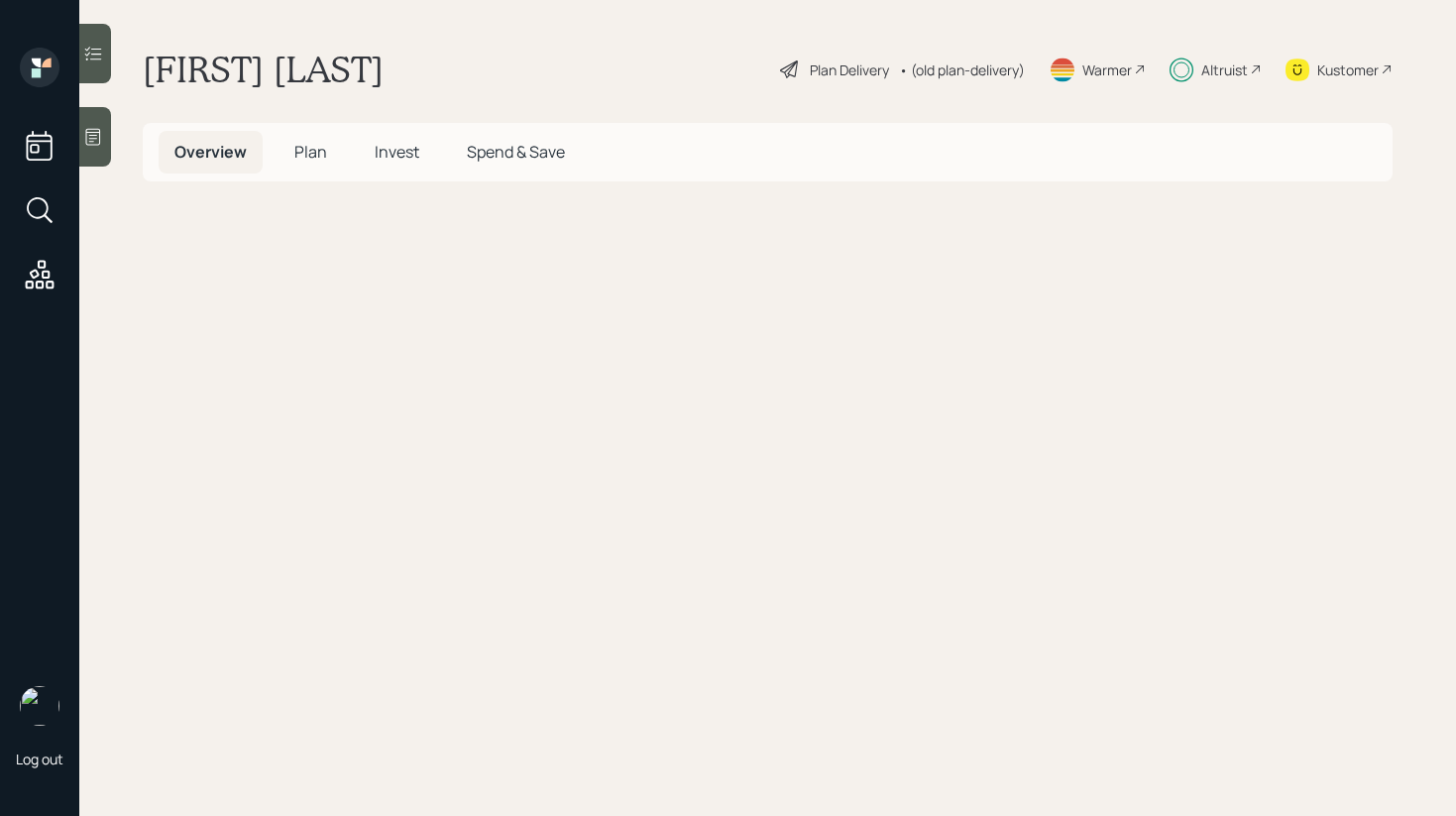 scroll, scrollTop: 0, scrollLeft: 0, axis: both 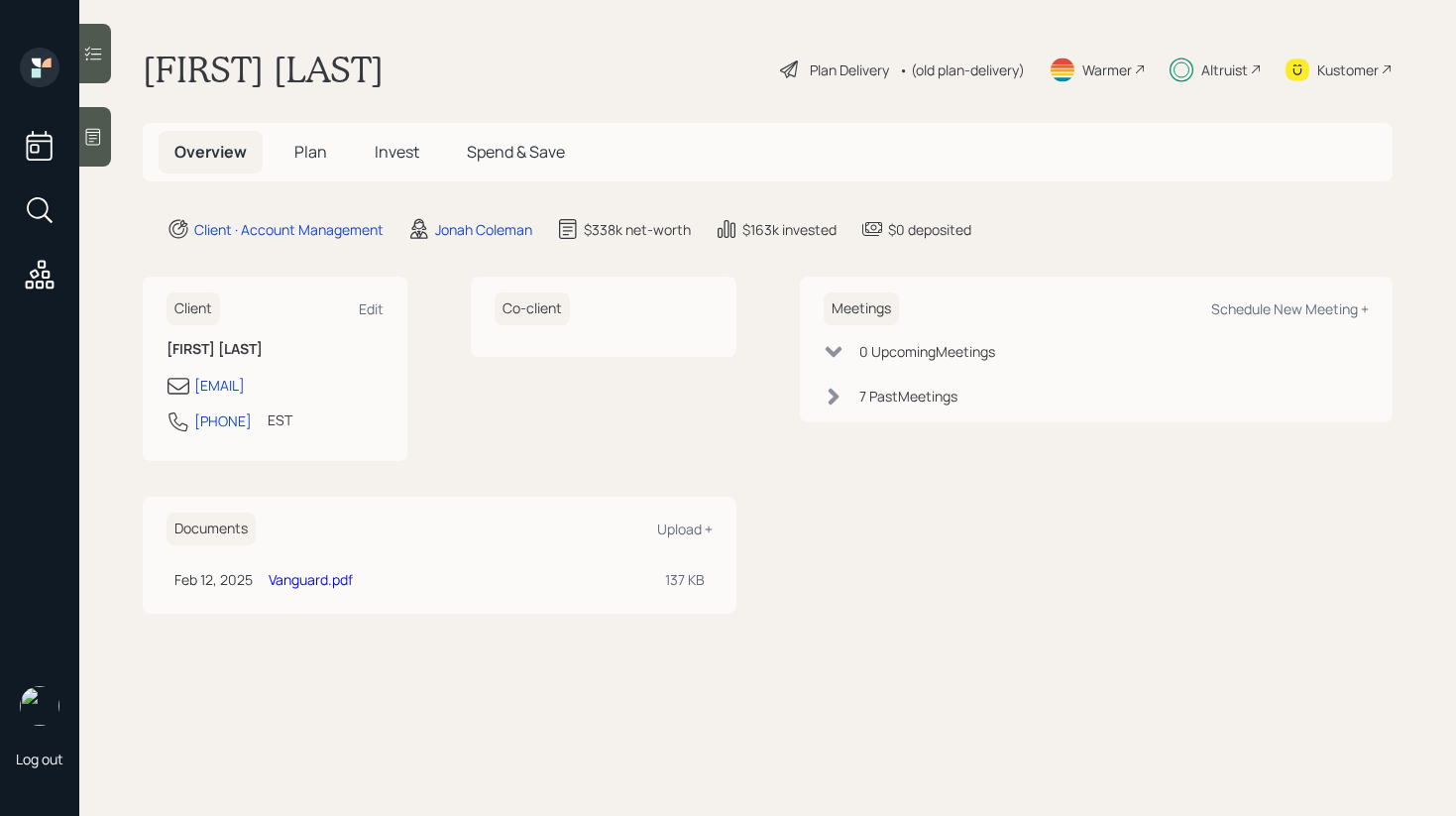 click on "Invest" at bounding box center [396, 152] 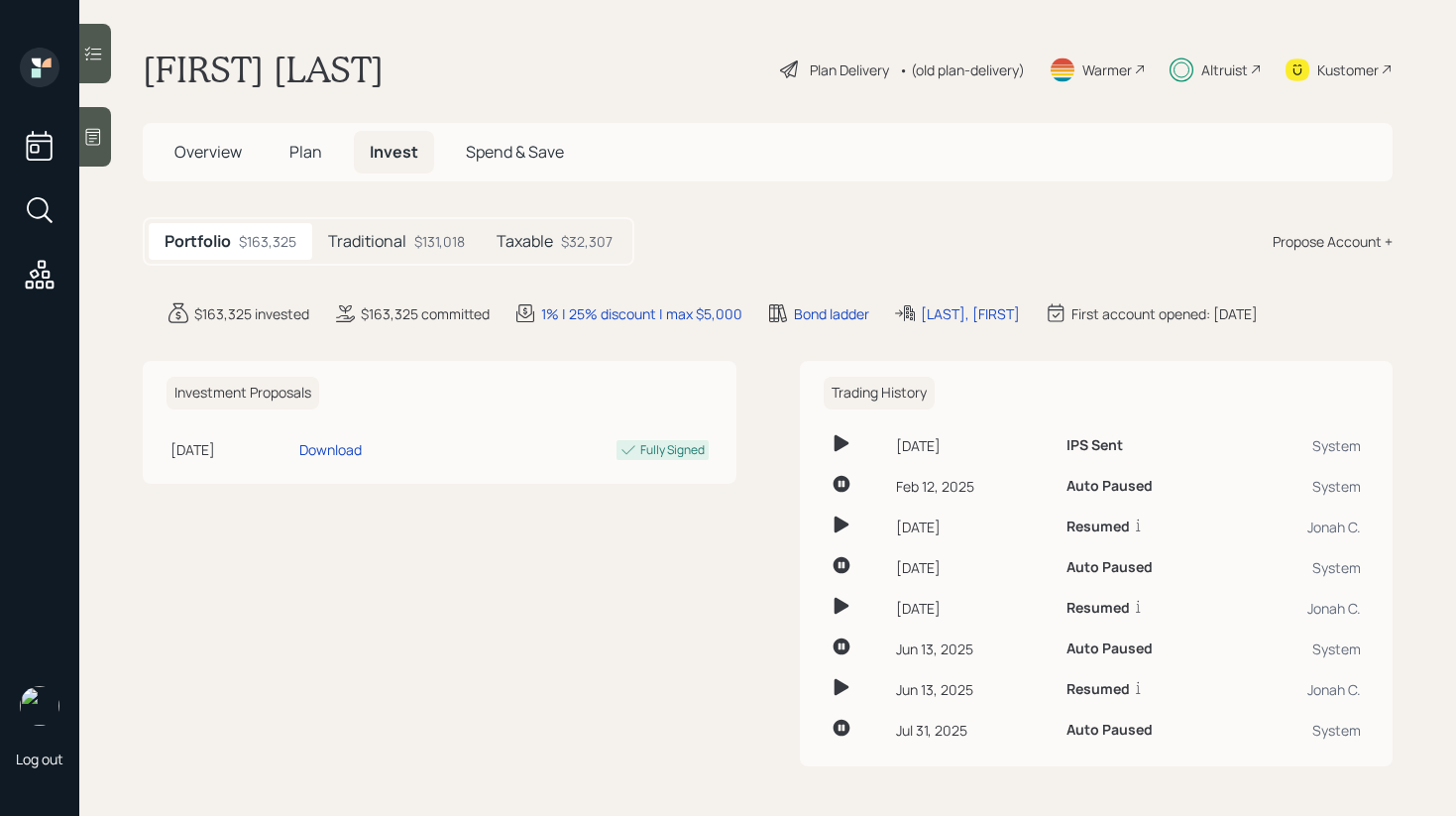 click 